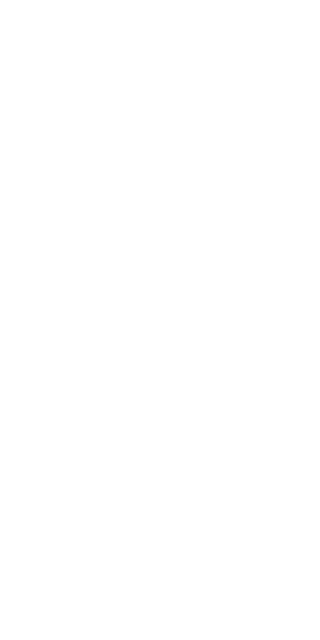 scroll, scrollTop: 0, scrollLeft: 0, axis: both 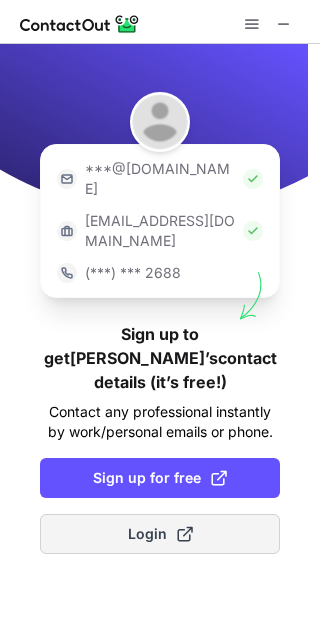 click at bounding box center [185, 534] 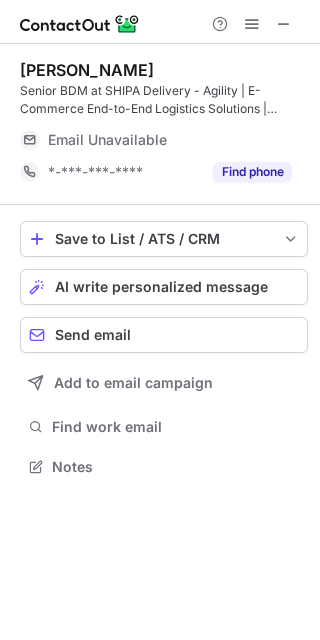 scroll, scrollTop: 10, scrollLeft: 10, axis: both 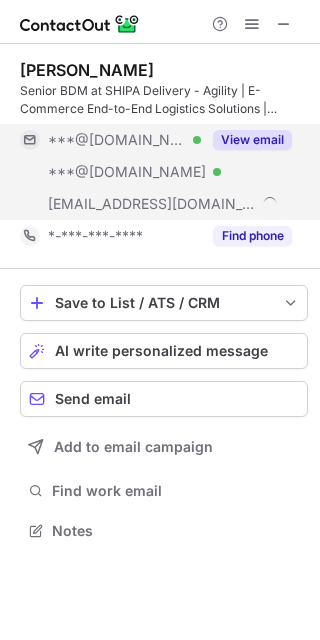 click on "View email" at bounding box center [252, 140] 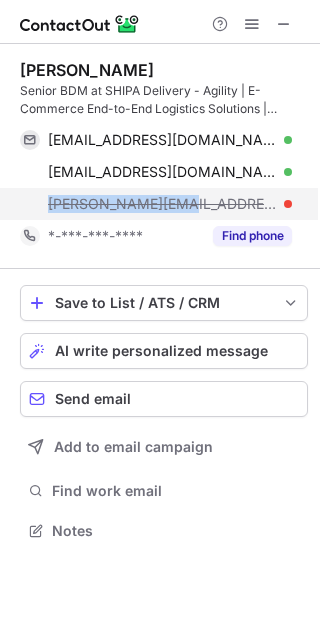 copy on "ibrahim@shipa.com" 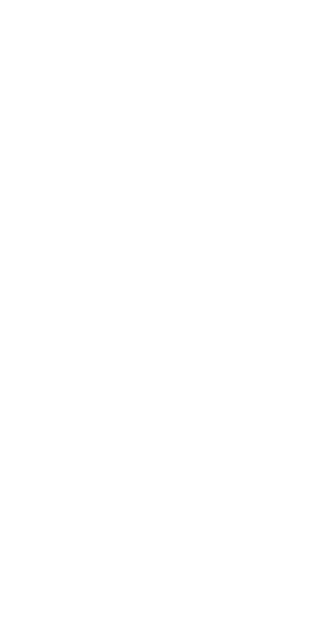 scroll, scrollTop: 0, scrollLeft: 0, axis: both 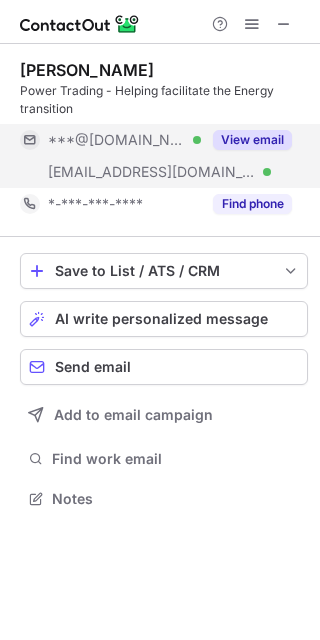 click on "View email" at bounding box center (252, 140) 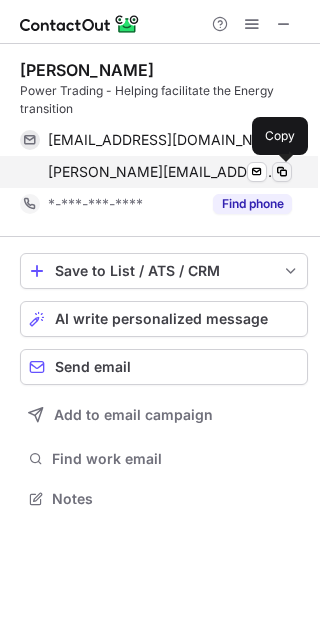 click at bounding box center [282, 172] 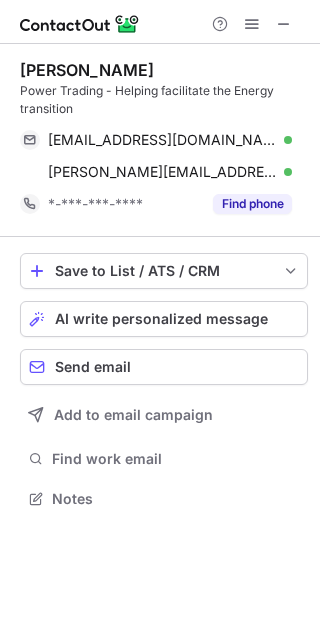 type 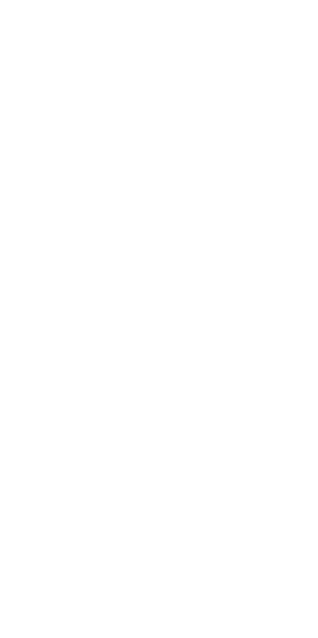 scroll, scrollTop: 0, scrollLeft: 0, axis: both 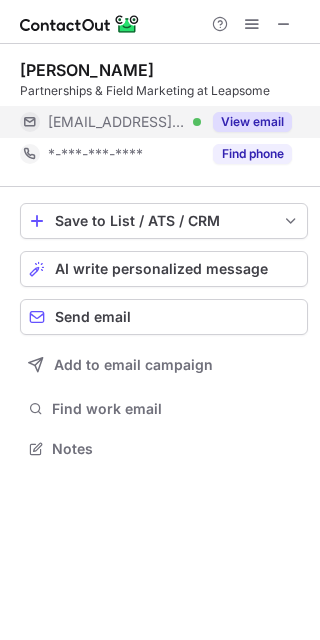 click on "View email" at bounding box center [252, 122] 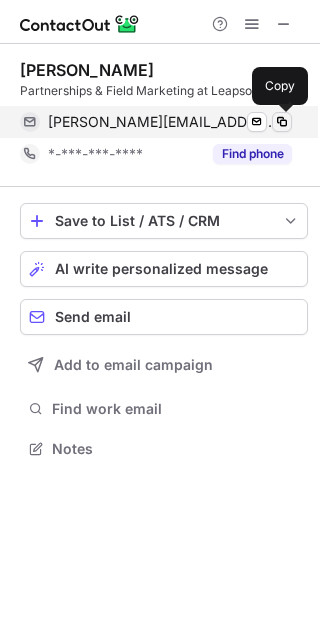 click at bounding box center (282, 122) 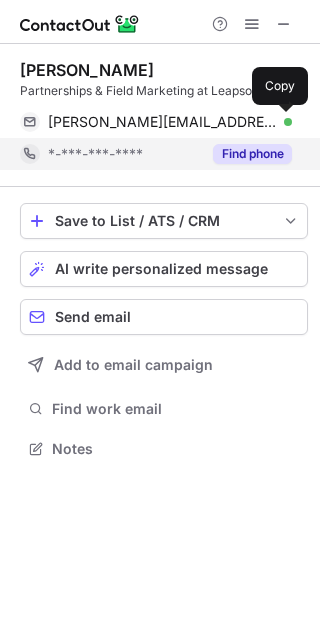 type 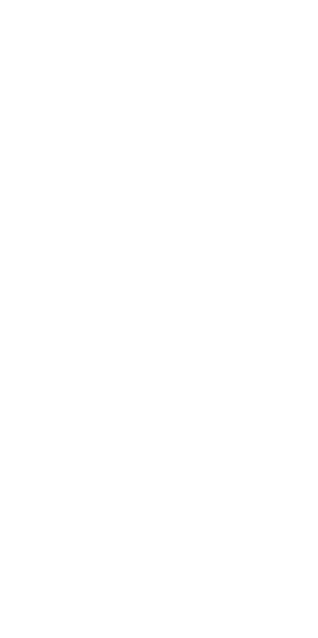 scroll, scrollTop: 0, scrollLeft: 0, axis: both 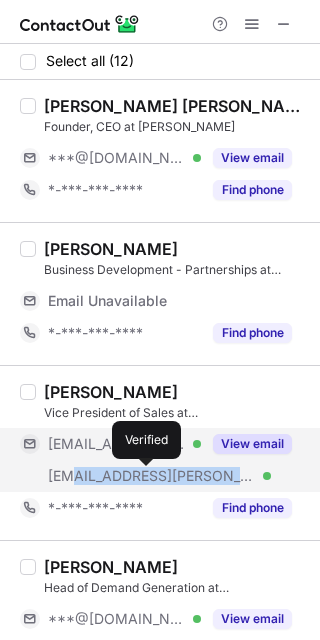 drag, startPoint x: 74, startPoint y: 475, endPoint x: 147, endPoint y: 474, distance: 73.00685 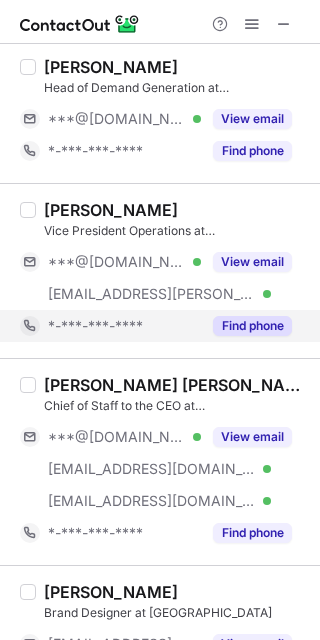scroll, scrollTop: 468, scrollLeft: 0, axis: vertical 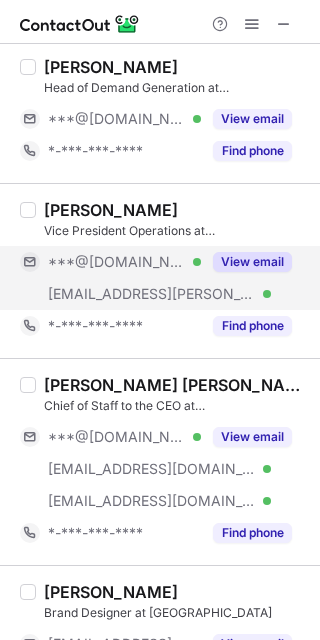 click on "View email" at bounding box center (252, 262) 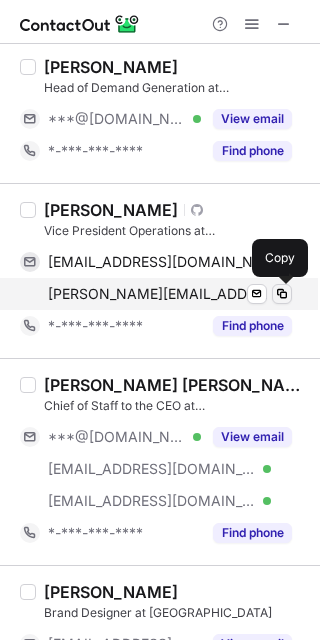 click at bounding box center [282, 294] 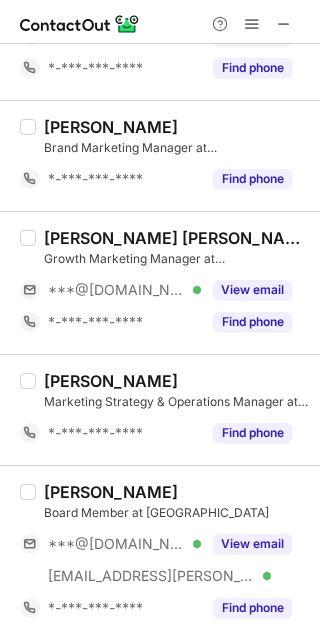 scroll, scrollTop: 1187, scrollLeft: 0, axis: vertical 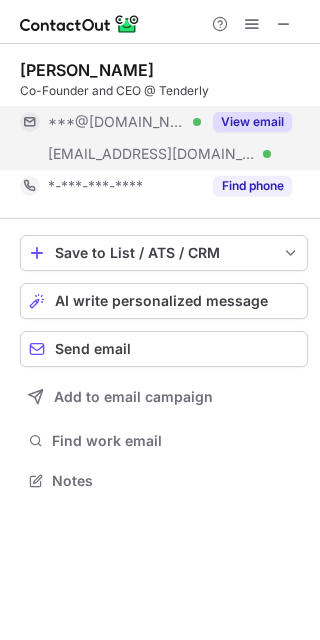 click on "View email" at bounding box center (252, 122) 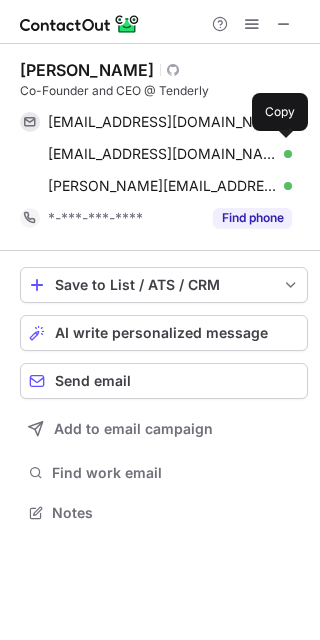 scroll, scrollTop: 10, scrollLeft: 10, axis: both 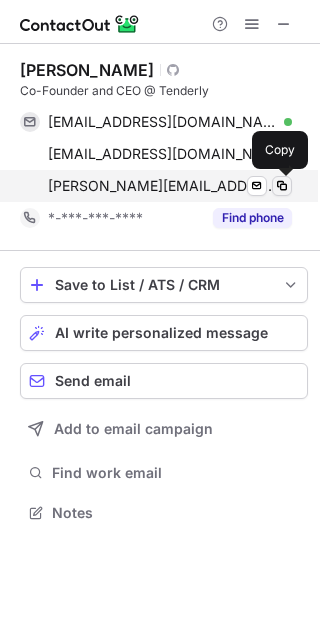 click at bounding box center [282, 186] 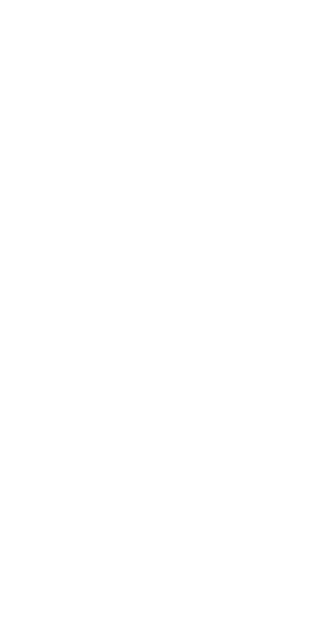 scroll, scrollTop: 0, scrollLeft: 0, axis: both 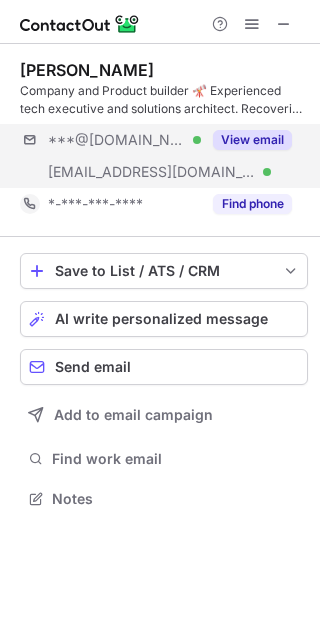 click on "***@gmail.com Verified ***@tenderly.co Verified View email" at bounding box center (164, 156) 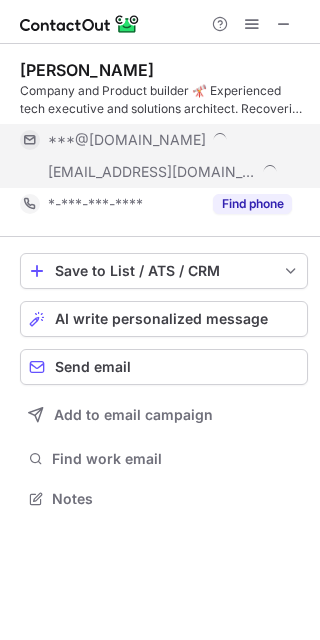 click on "***@[DOMAIN_NAME]" at bounding box center (170, 140) 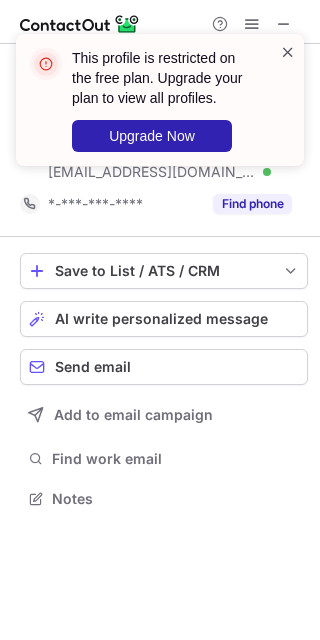 click at bounding box center [288, 52] 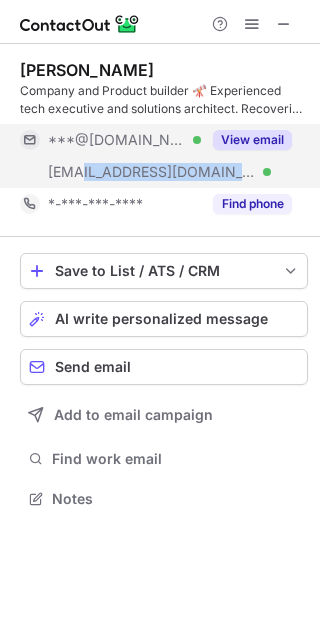 drag, startPoint x: 77, startPoint y: 177, endPoint x: 180, endPoint y: 175, distance: 103.01942 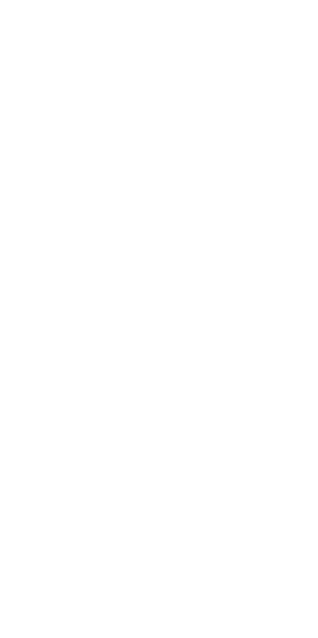 scroll, scrollTop: 0, scrollLeft: 0, axis: both 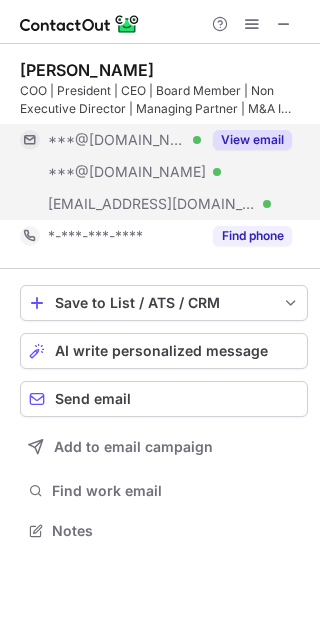 click on "View email" at bounding box center (252, 140) 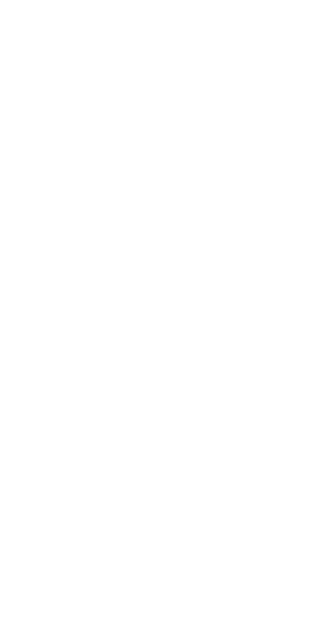 scroll, scrollTop: 0, scrollLeft: 0, axis: both 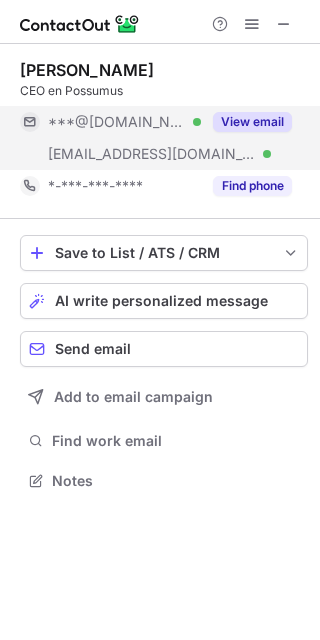 click on "View email" at bounding box center (252, 122) 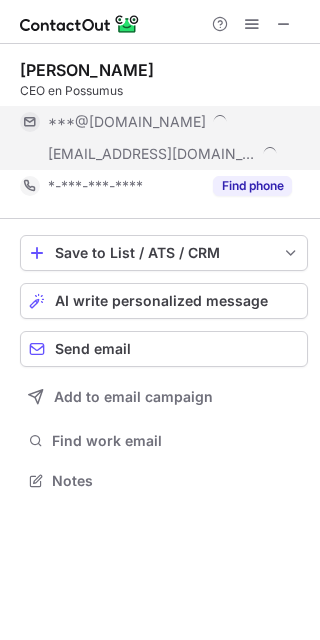 scroll, scrollTop: 10, scrollLeft: 10, axis: both 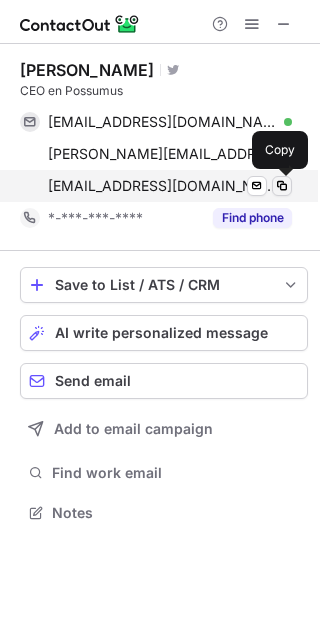 click at bounding box center (282, 186) 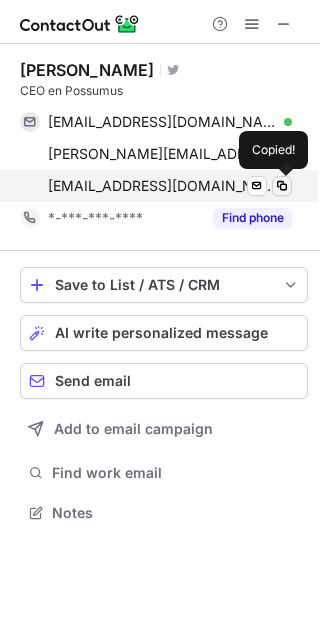 type 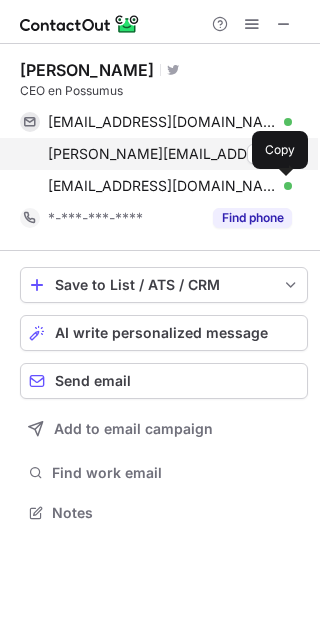 click on "mariano.gurrieri@possumus.tech" at bounding box center (162, 154) 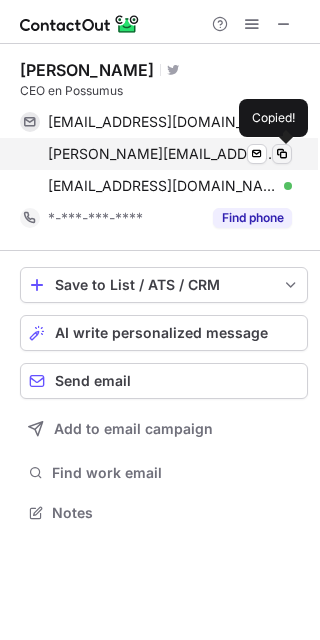 click at bounding box center (282, 154) 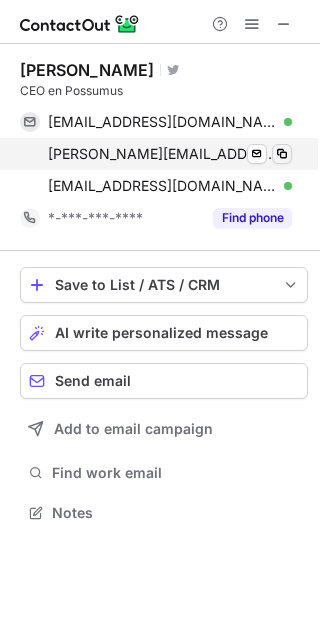 click at bounding box center [282, 154] 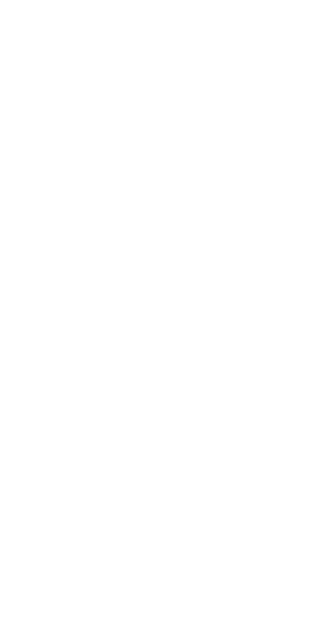 scroll, scrollTop: 0, scrollLeft: 0, axis: both 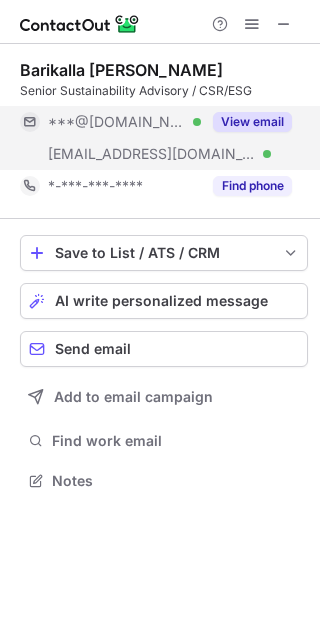 click on "View email" at bounding box center [252, 122] 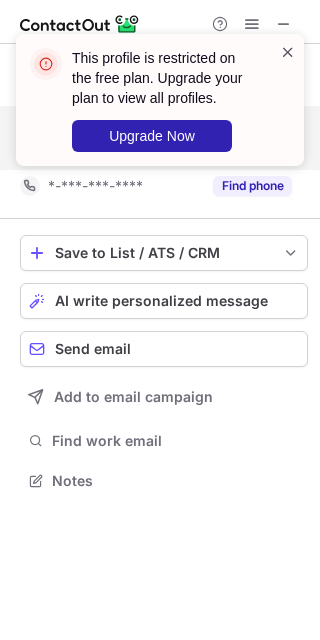 click at bounding box center (288, 52) 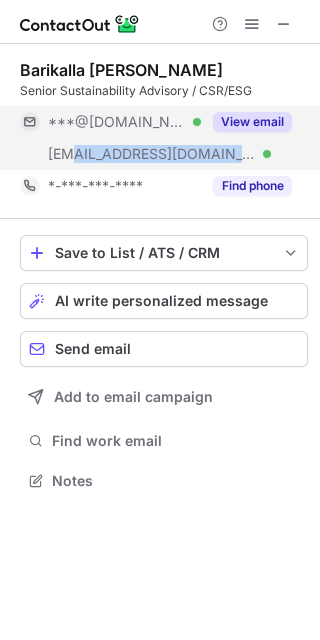 drag, startPoint x: 88, startPoint y: 154, endPoint x: 193, endPoint y: 151, distance: 105.04285 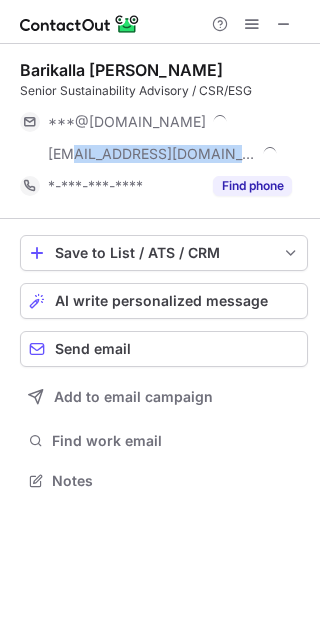 copy on "@bcg-uae.com" 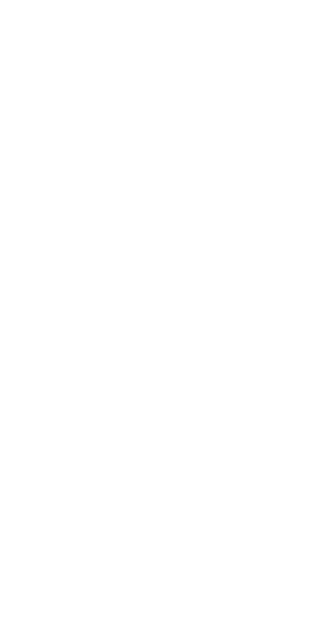 scroll, scrollTop: 0, scrollLeft: 0, axis: both 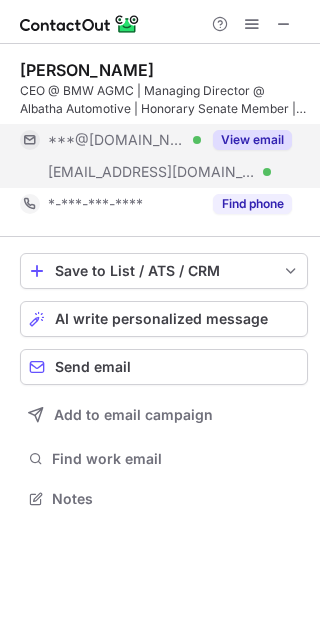 click on "View email" at bounding box center [252, 140] 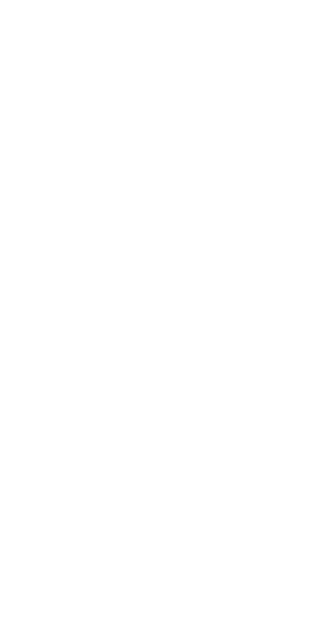 scroll, scrollTop: 0, scrollLeft: 0, axis: both 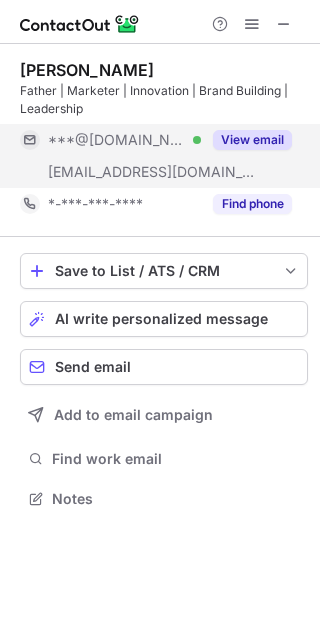 click on "View email" at bounding box center (252, 140) 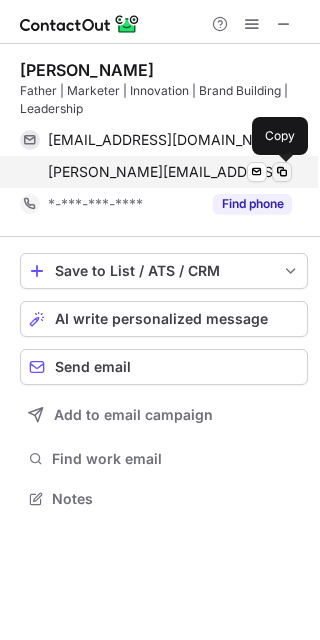 click at bounding box center (282, 172) 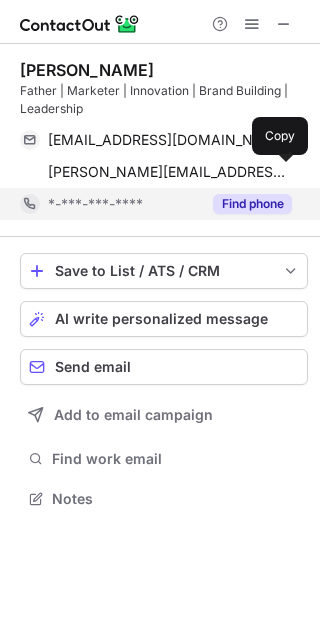 type 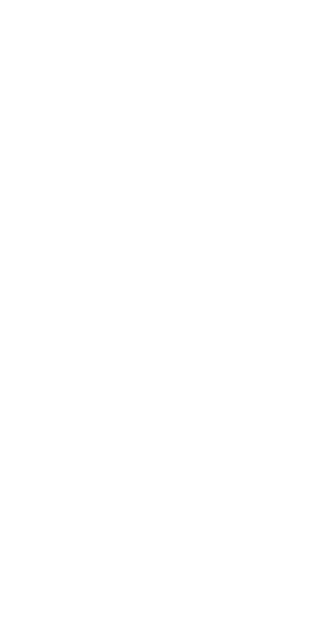 scroll, scrollTop: 0, scrollLeft: 0, axis: both 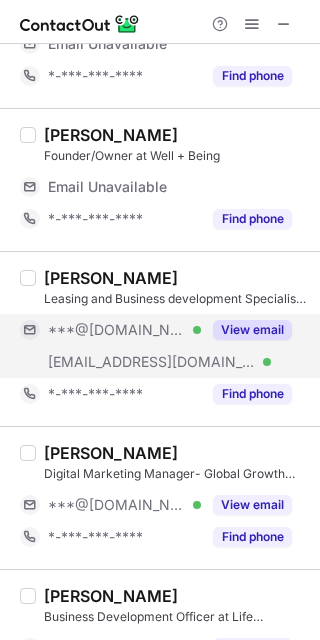 click on "View email" at bounding box center [252, 330] 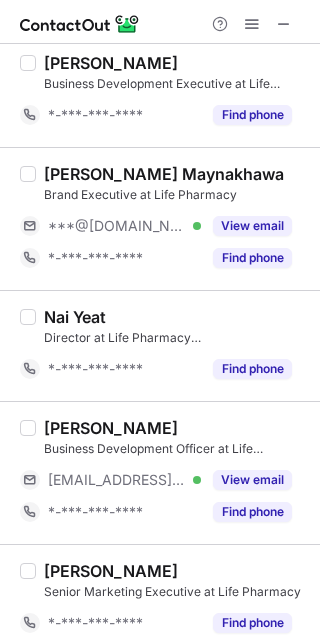 scroll, scrollTop: 2572, scrollLeft: 0, axis: vertical 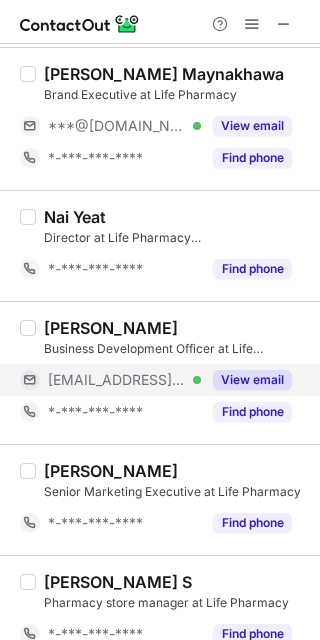click on "View email" at bounding box center (252, 380) 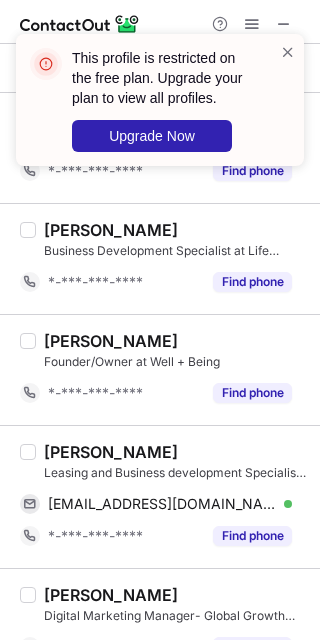 scroll, scrollTop: 0, scrollLeft: 0, axis: both 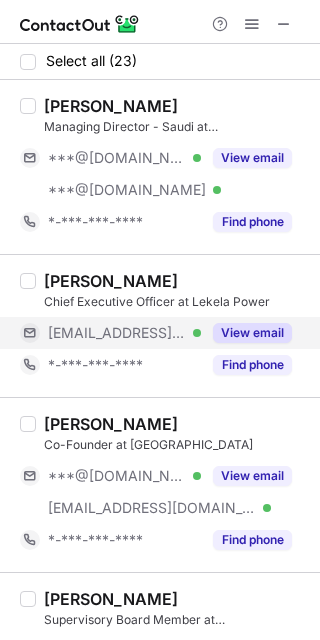 click on "View email" at bounding box center (252, 333) 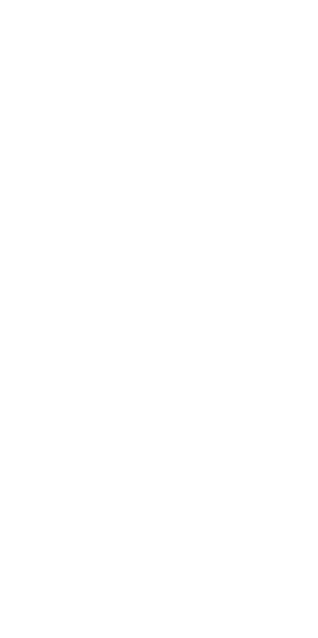 scroll, scrollTop: 0, scrollLeft: 0, axis: both 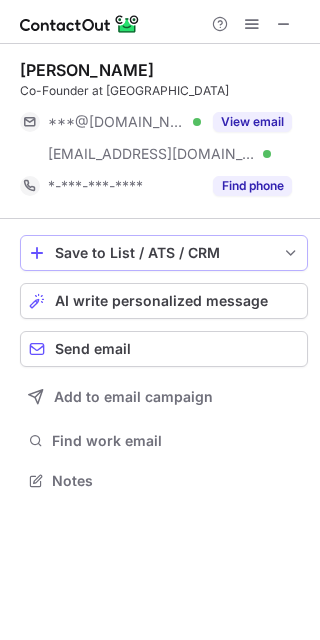 click on "View email" at bounding box center [252, 122] 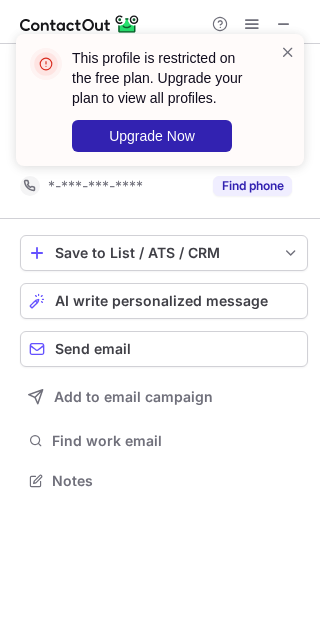 click at bounding box center (288, 100) 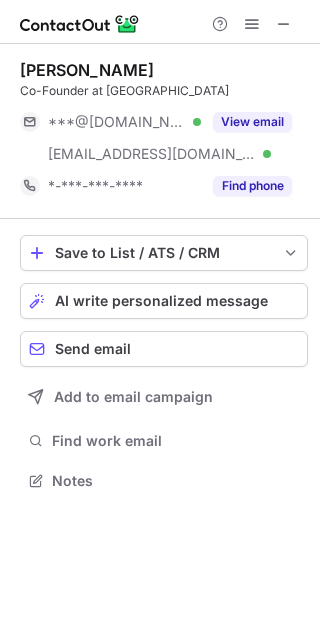 click on "Eddy Maroun Co-Founder at Anghami  ***@gmail.com Verified ***@anghami.com Verified View email *-***-***-**** Find phone" at bounding box center (164, 131) 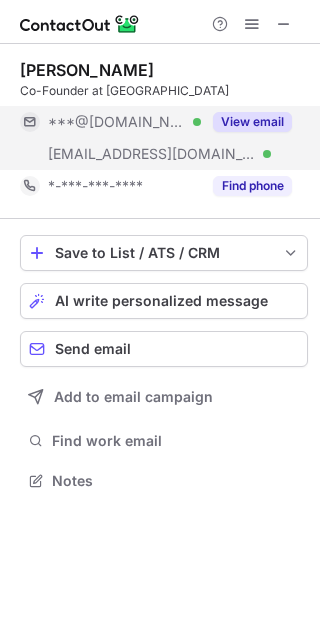 click on "View email" at bounding box center (252, 122) 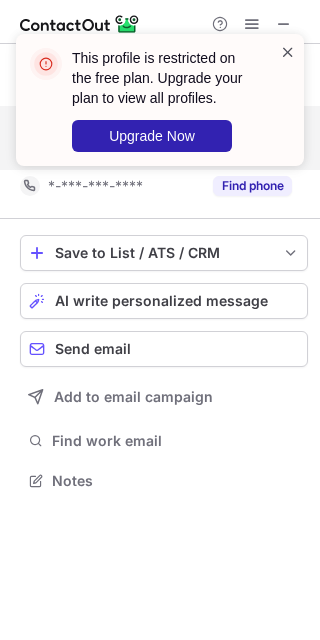 click at bounding box center (288, 52) 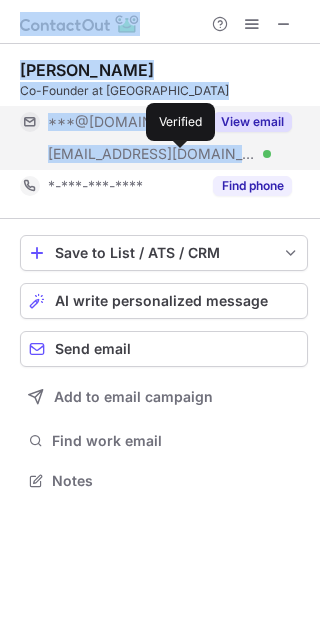 drag, startPoint x: 81, startPoint y: 157, endPoint x: 181, endPoint y: 156, distance: 100.005 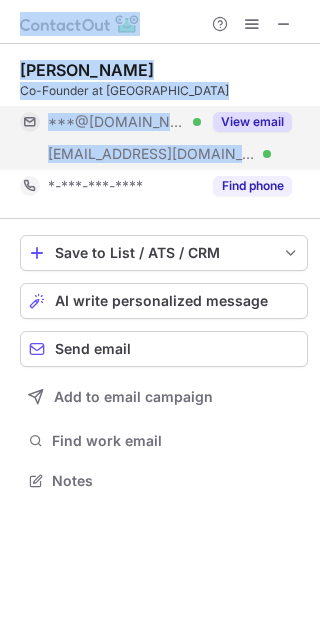 click on "***@anghami.com" at bounding box center [152, 154] 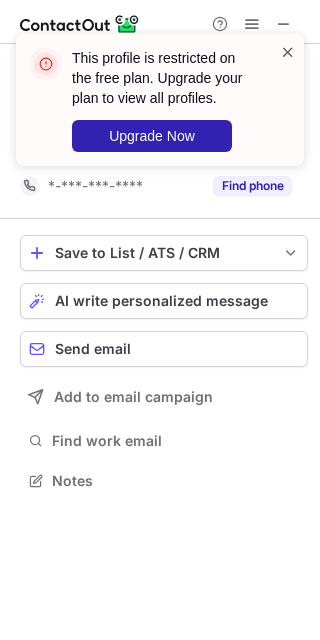click at bounding box center (288, 52) 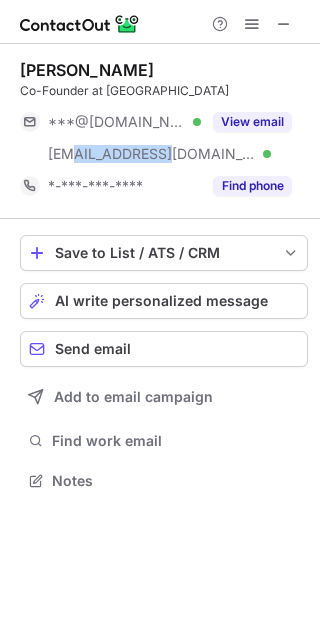 drag, startPoint x: 74, startPoint y: 161, endPoint x: 22, endPoint y: 45, distance: 127.12199 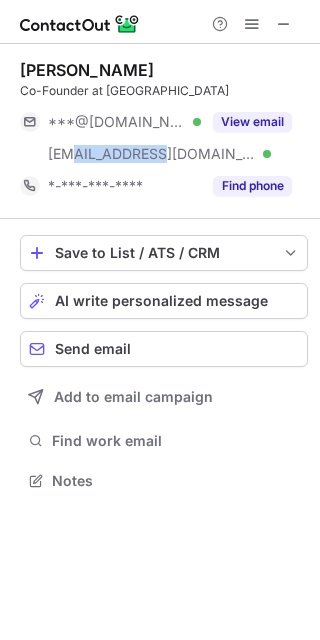 copy on "@anghami.co" 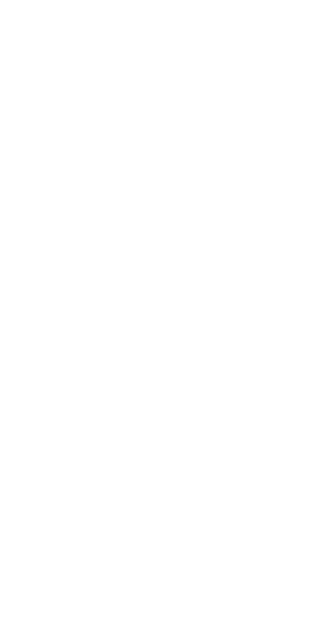scroll, scrollTop: 0, scrollLeft: 0, axis: both 